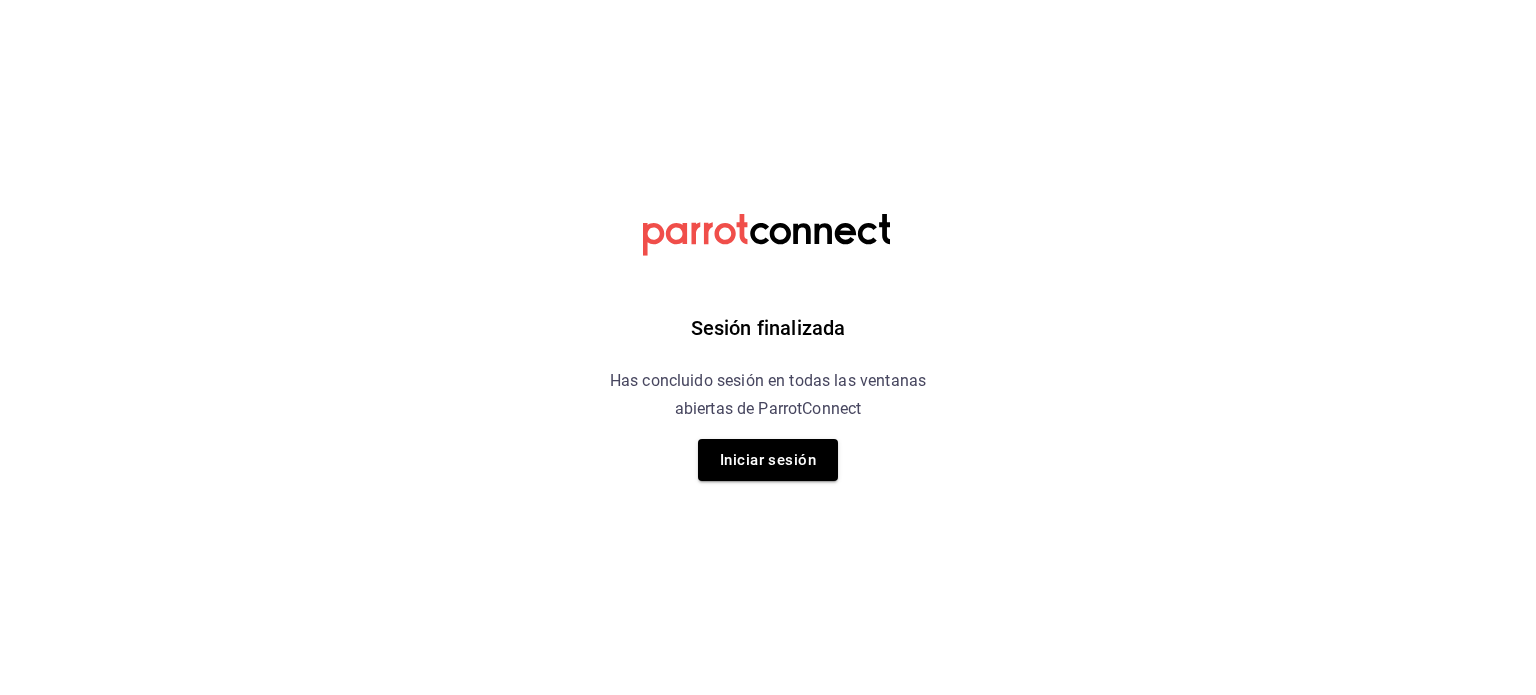 scroll, scrollTop: 0, scrollLeft: 0, axis: both 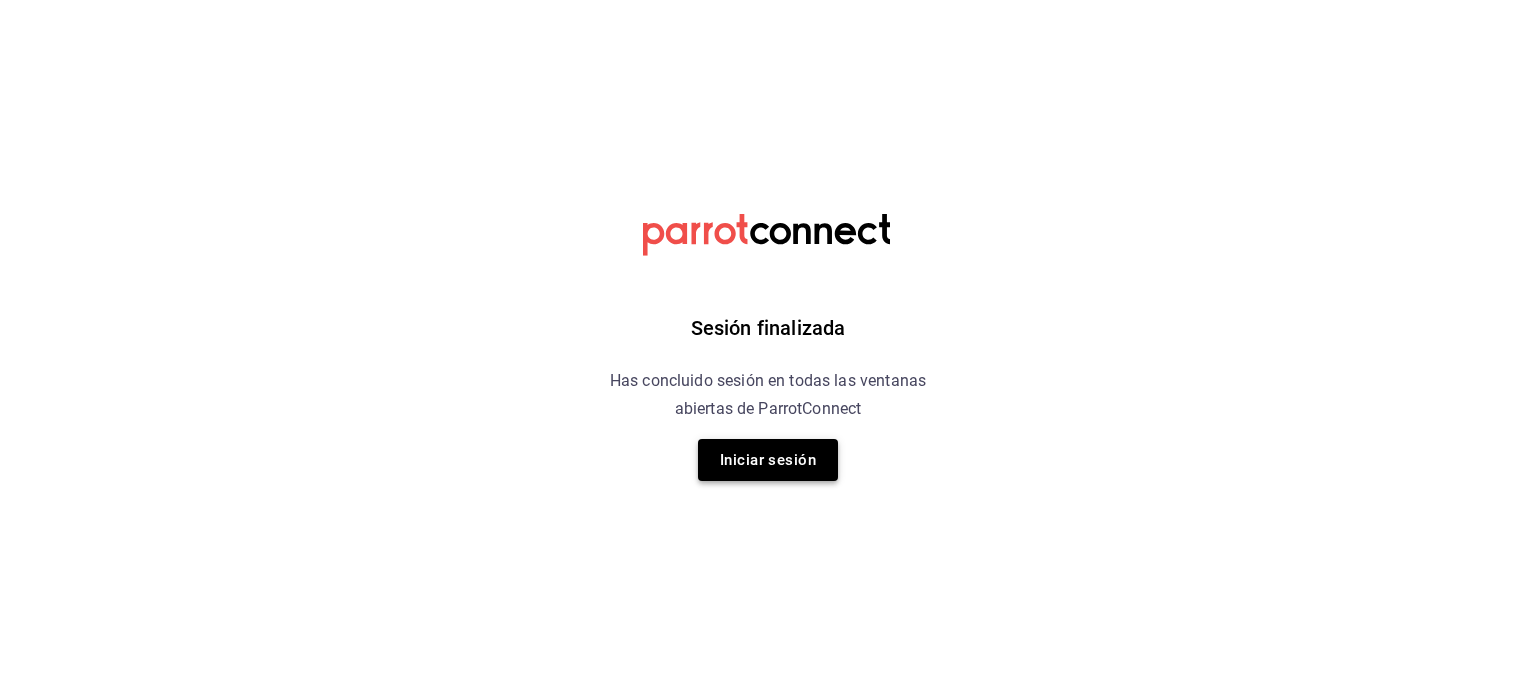click on "Iniciar sesión" at bounding box center [768, 460] 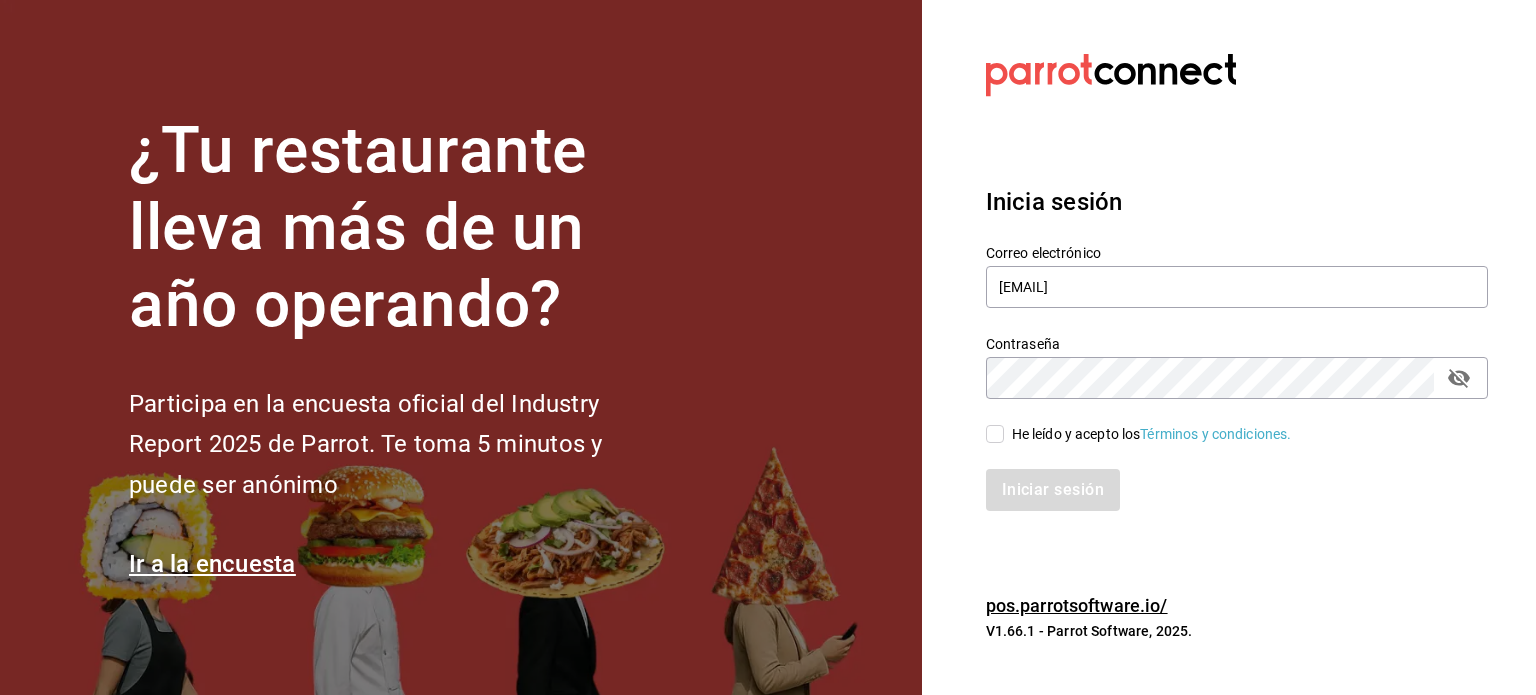 click on "He leído y acepto los  Términos y condiciones." at bounding box center [995, 434] 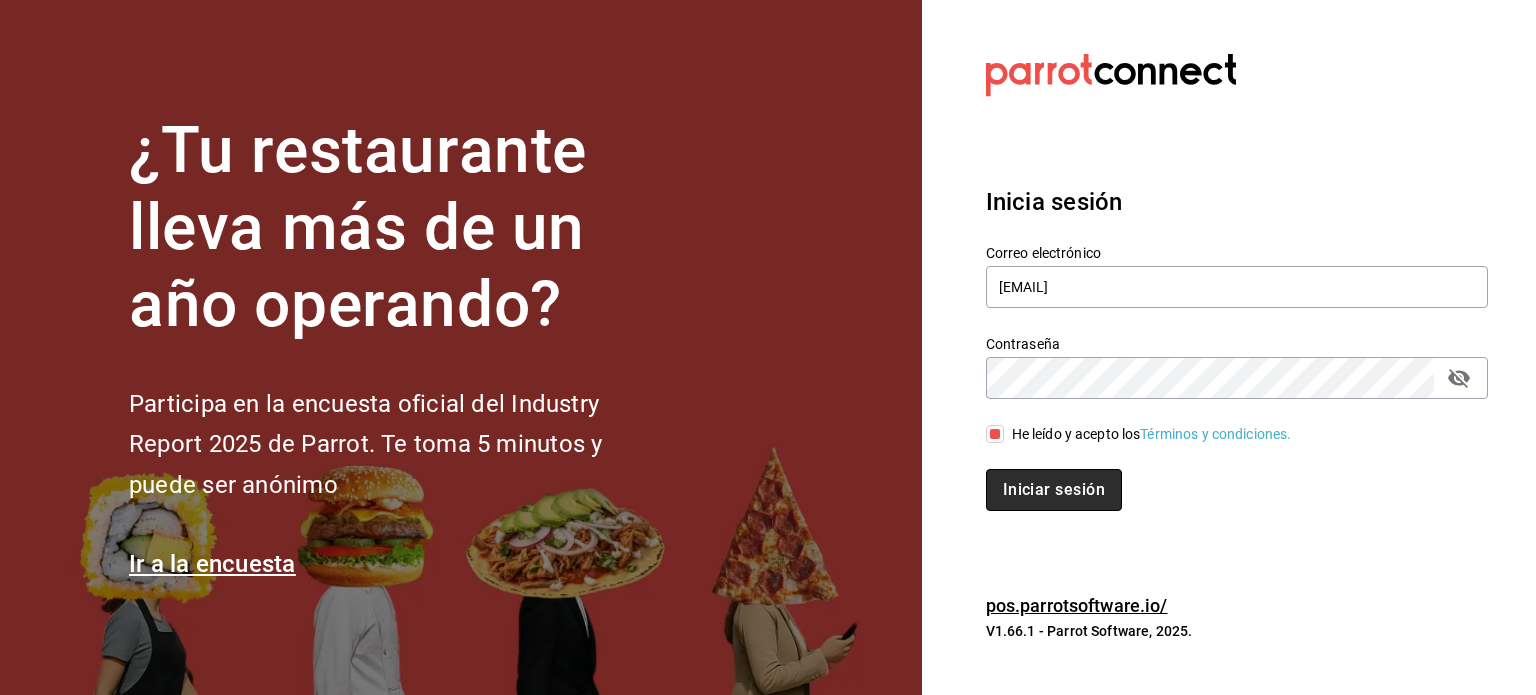 click on "Iniciar sesión" at bounding box center [1054, 490] 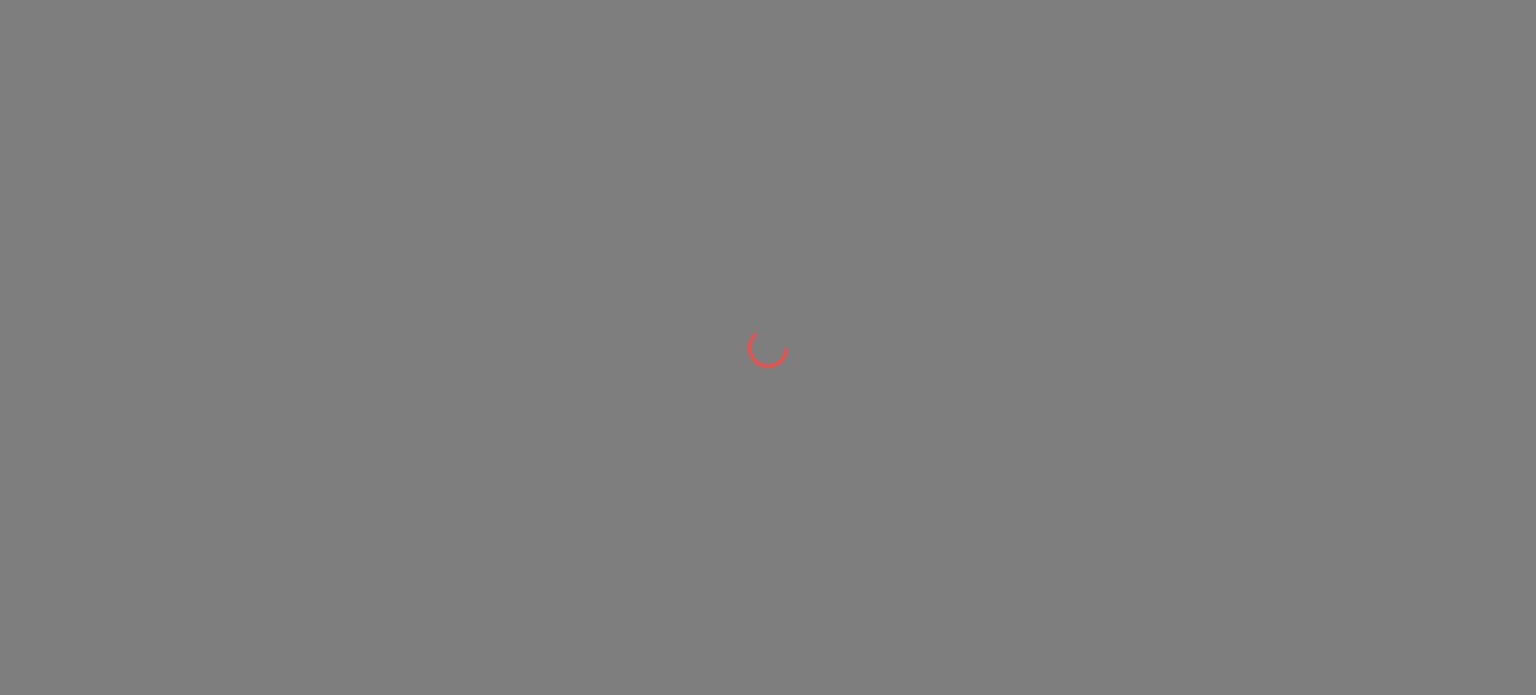 scroll, scrollTop: 0, scrollLeft: 0, axis: both 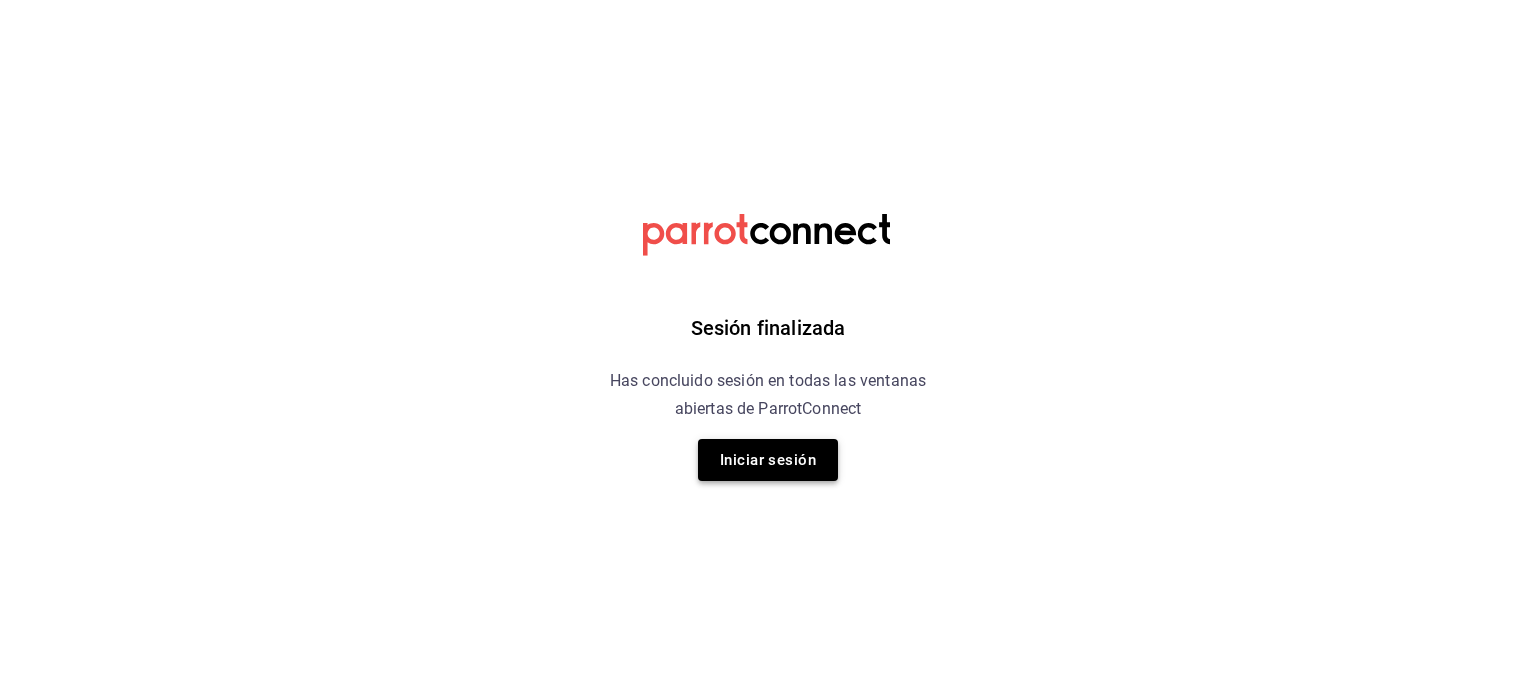 click on "Iniciar sesión" at bounding box center (768, 460) 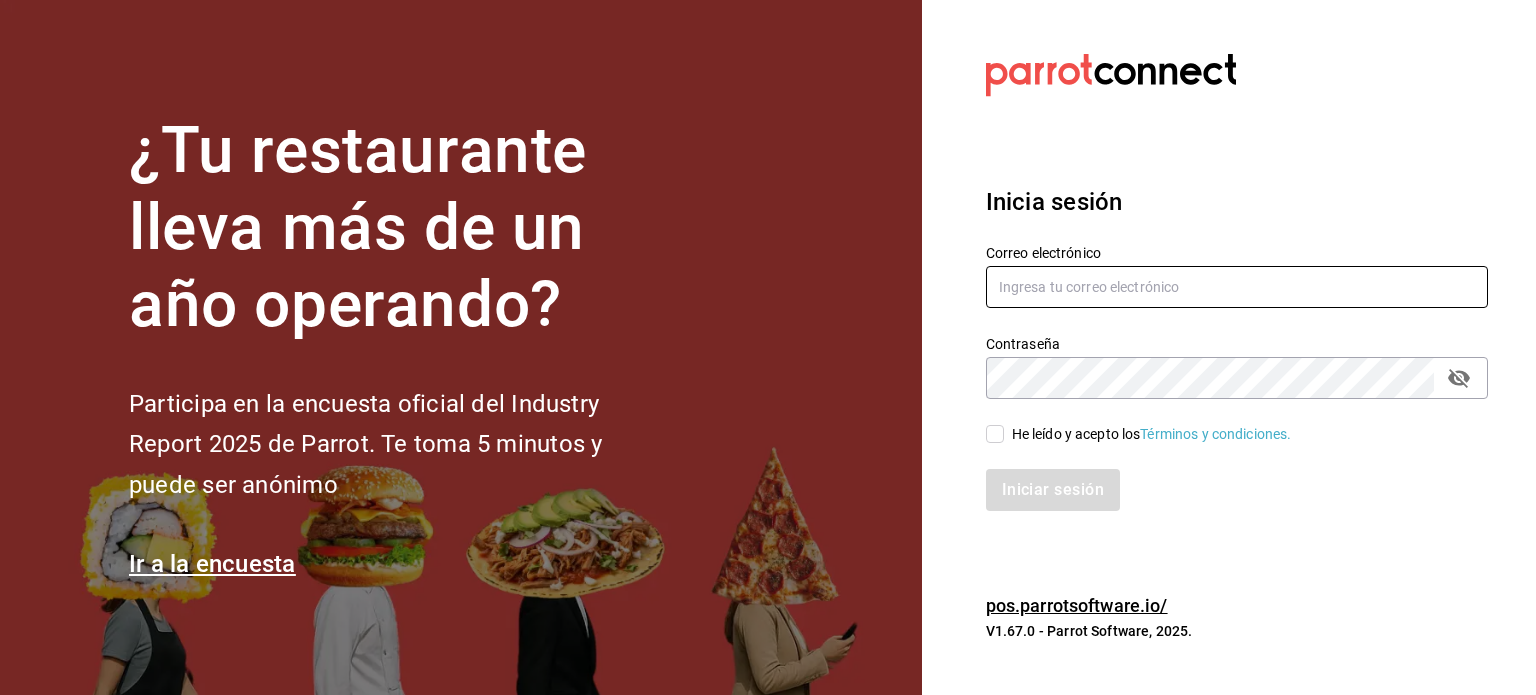 type on "erick.mhg@gmail.com" 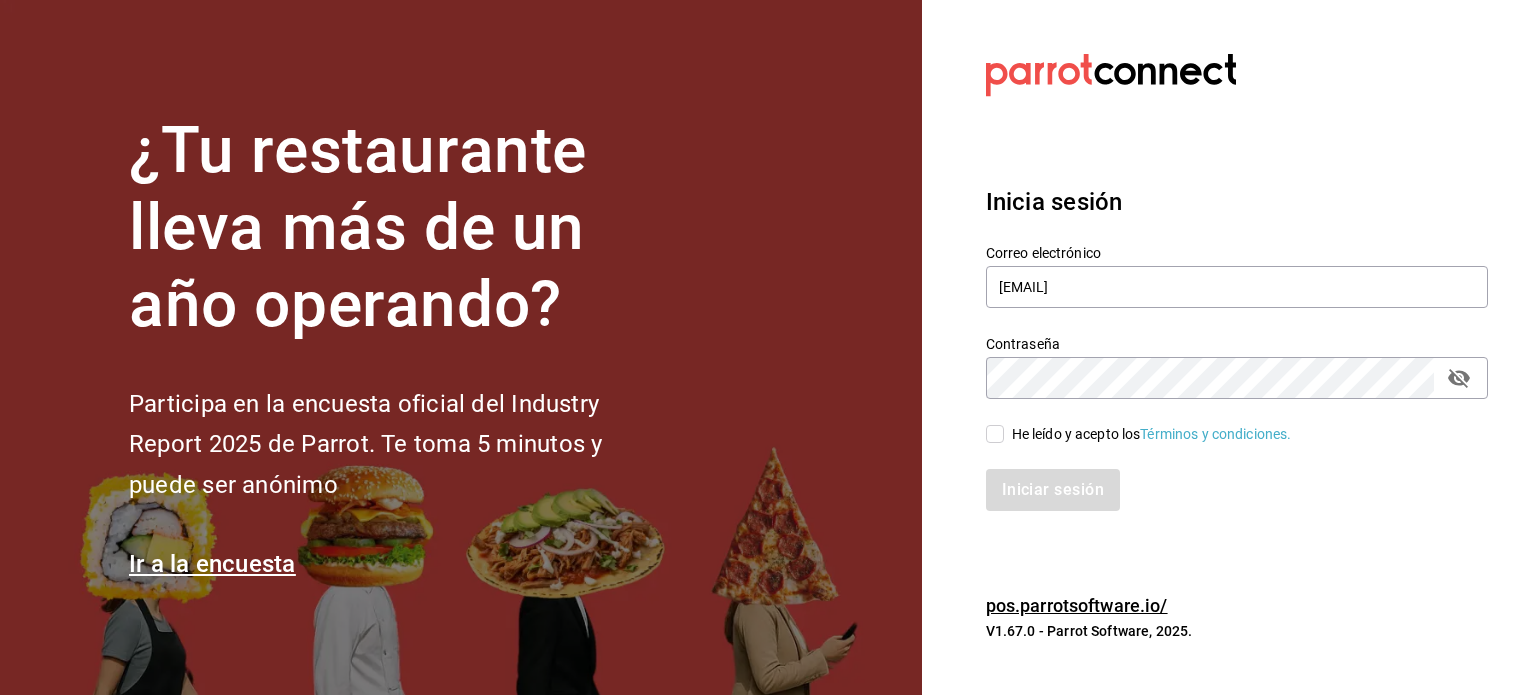 click on "He leído y acepto los  Términos y condiciones." at bounding box center [995, 434] 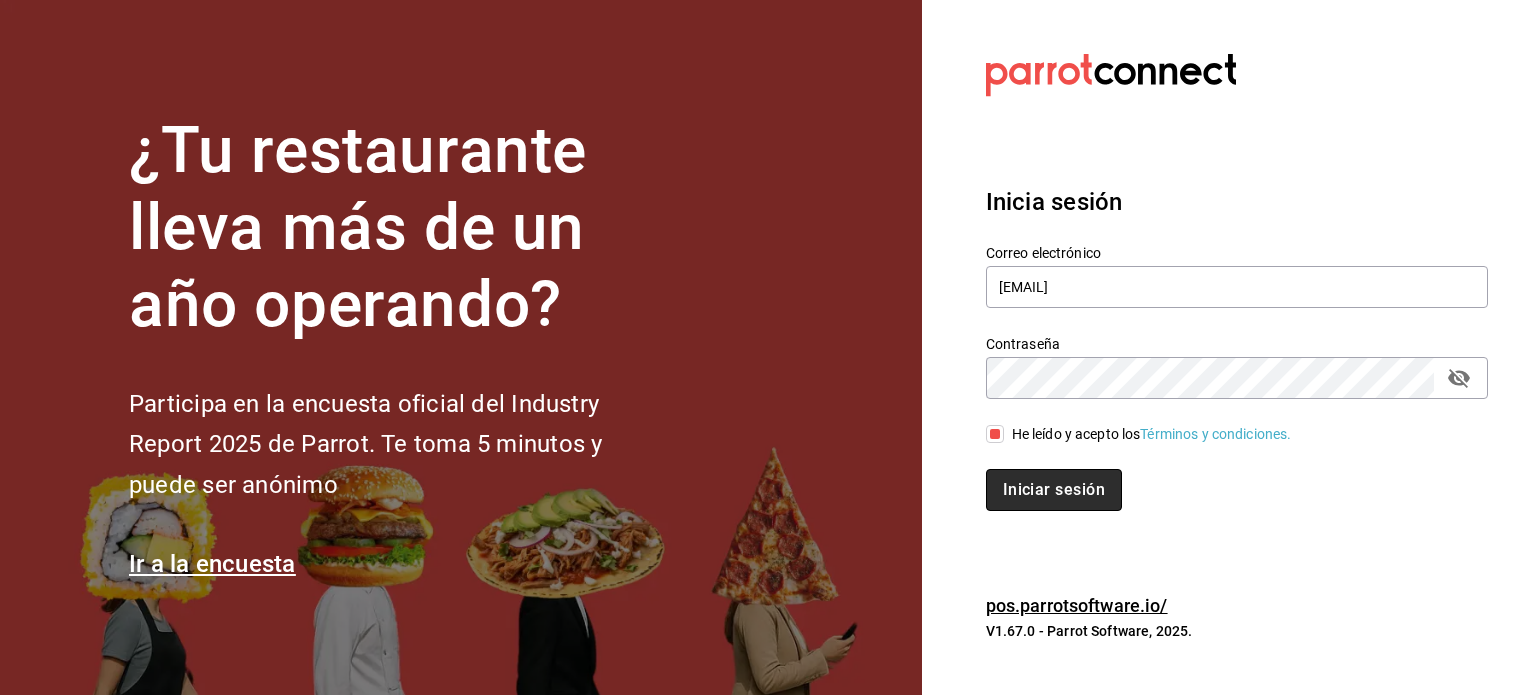 click on "Iniciar sesión" at bounding box center [1054, 490] 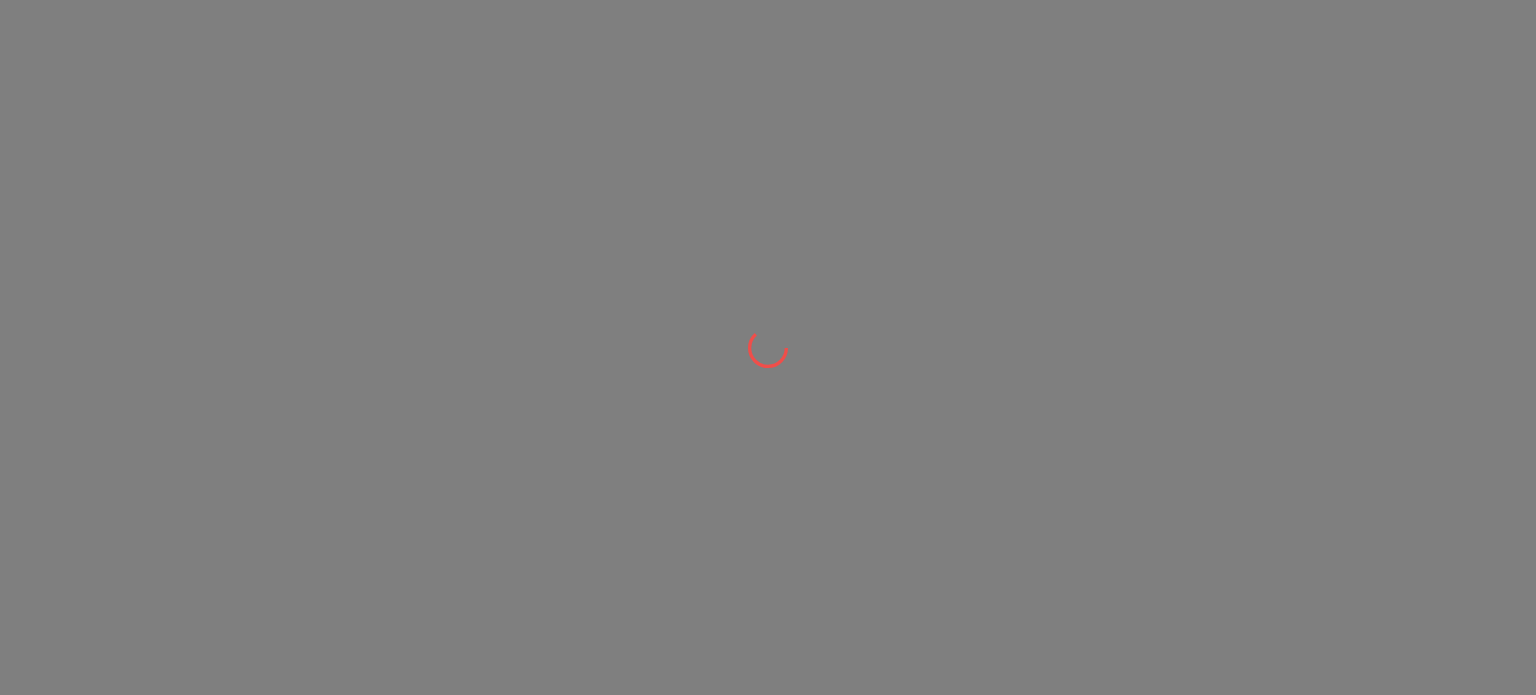 scroll, scrollTop: 0, scrollLeft: 0, axis: both 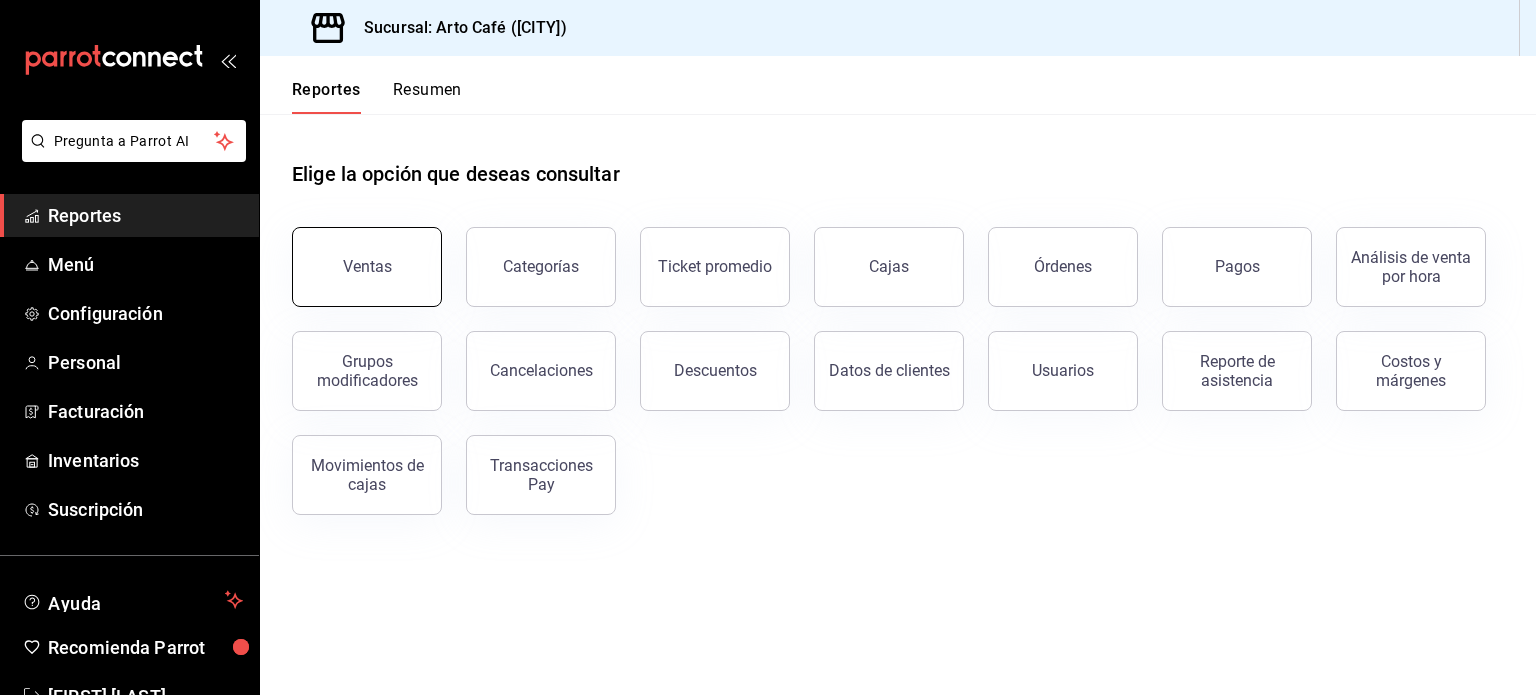 click on "Ventas" at bounding box center (367, 266) 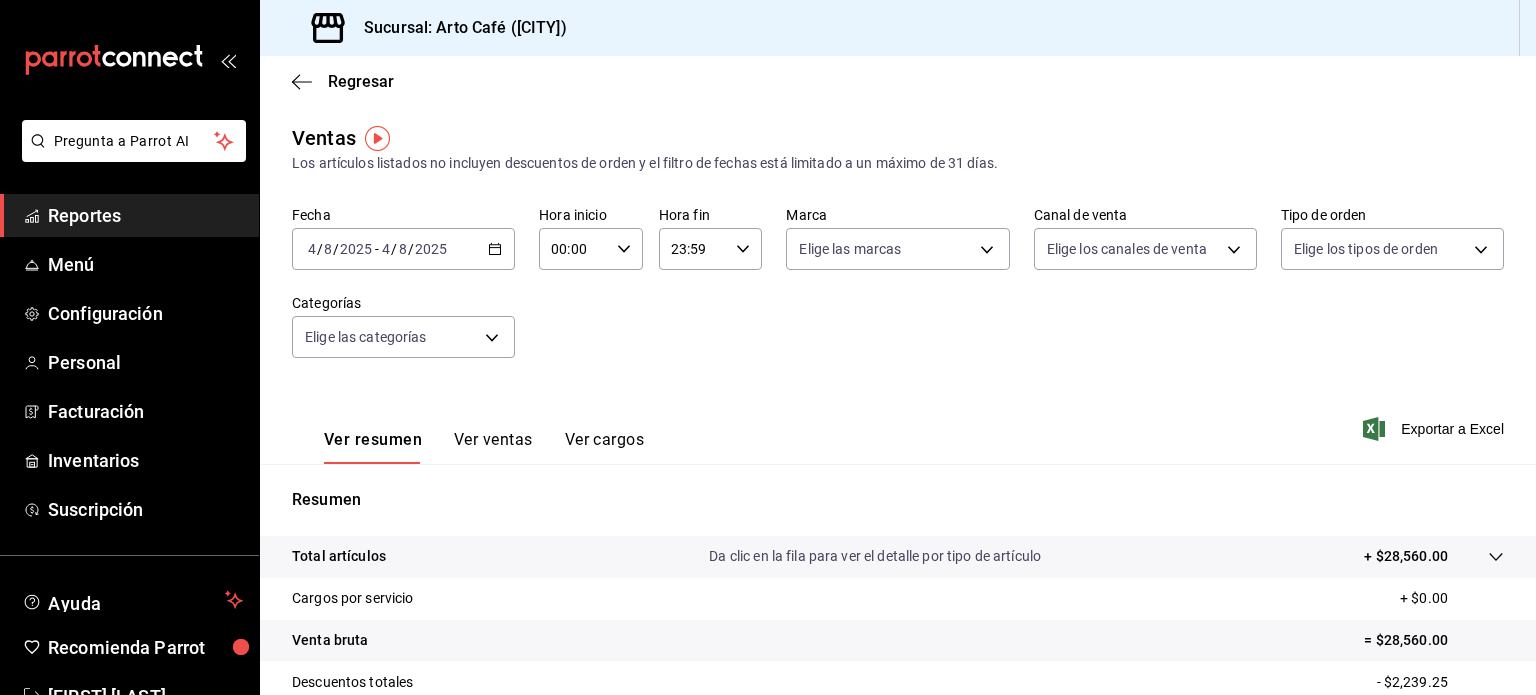 click 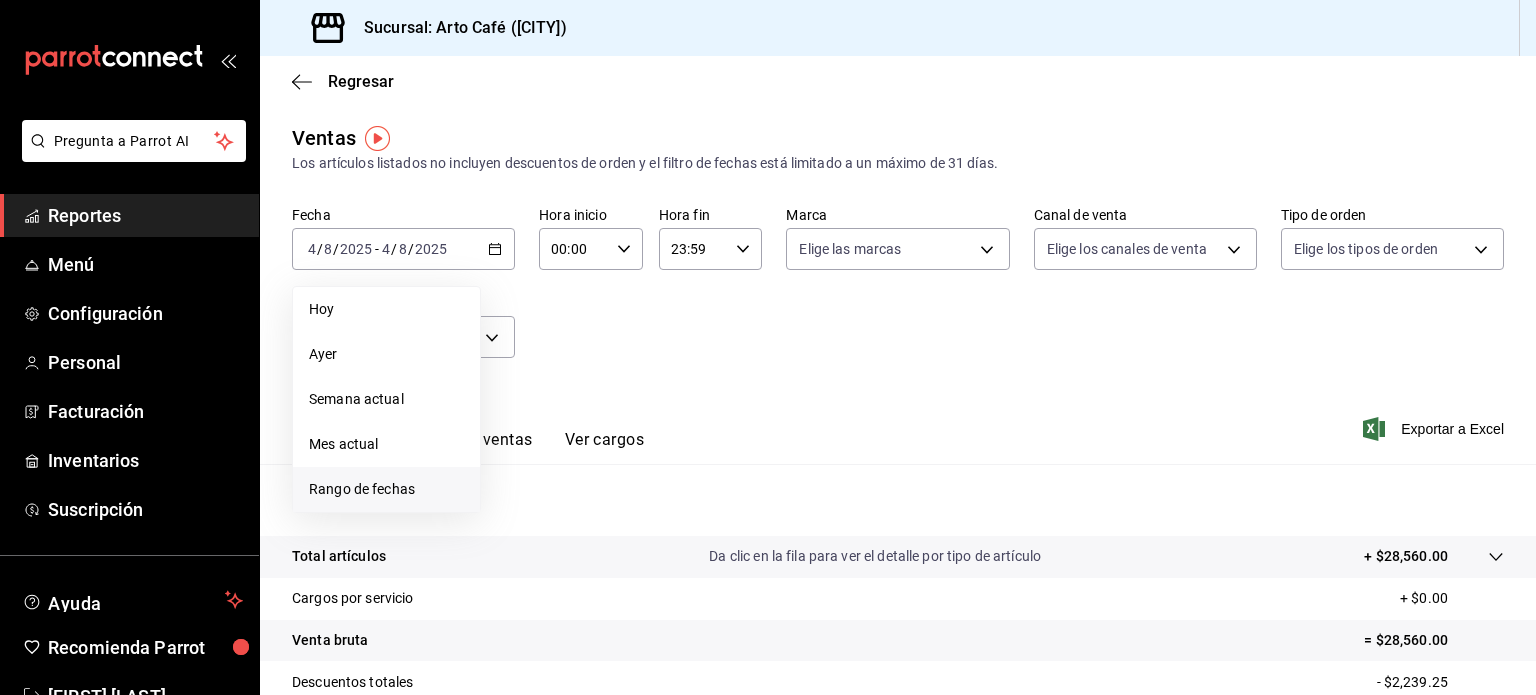 click on "Rango de fechas" at bounding box center [386, 489] 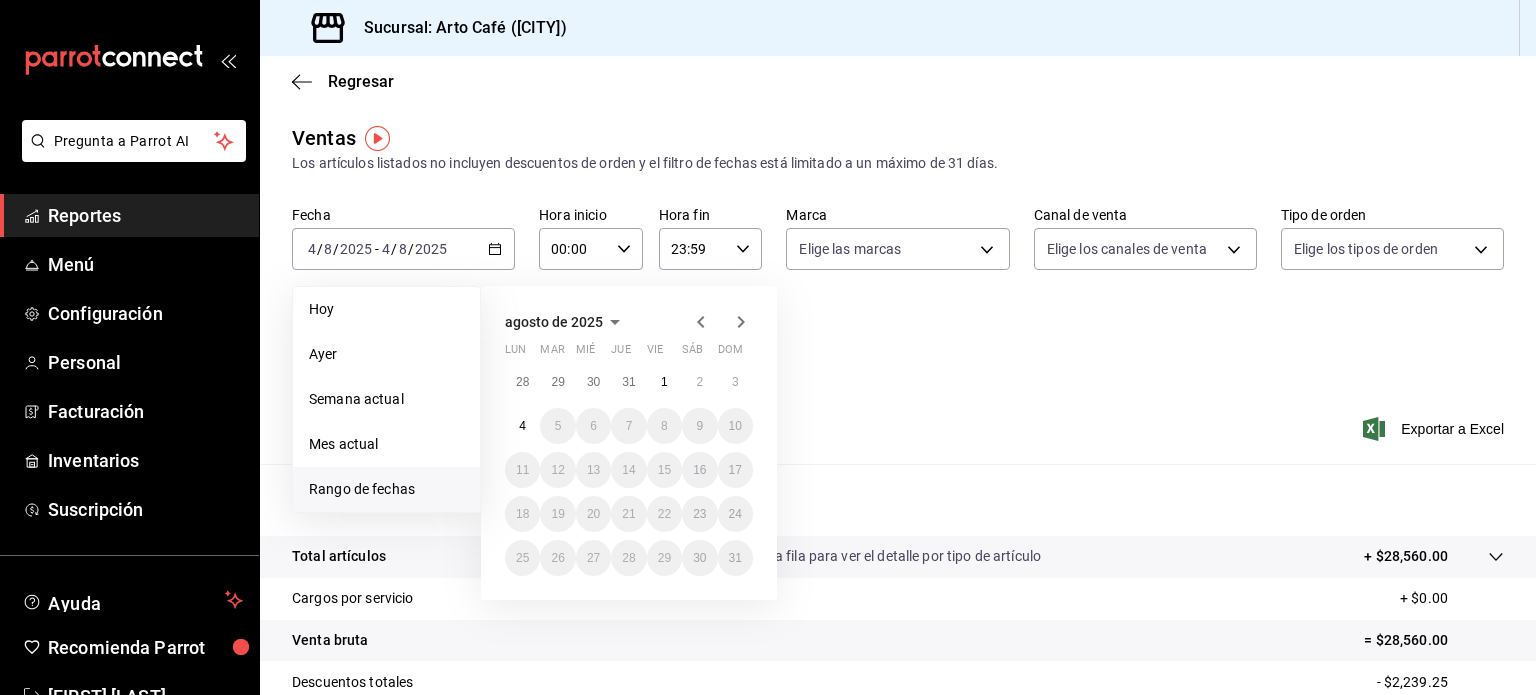 click 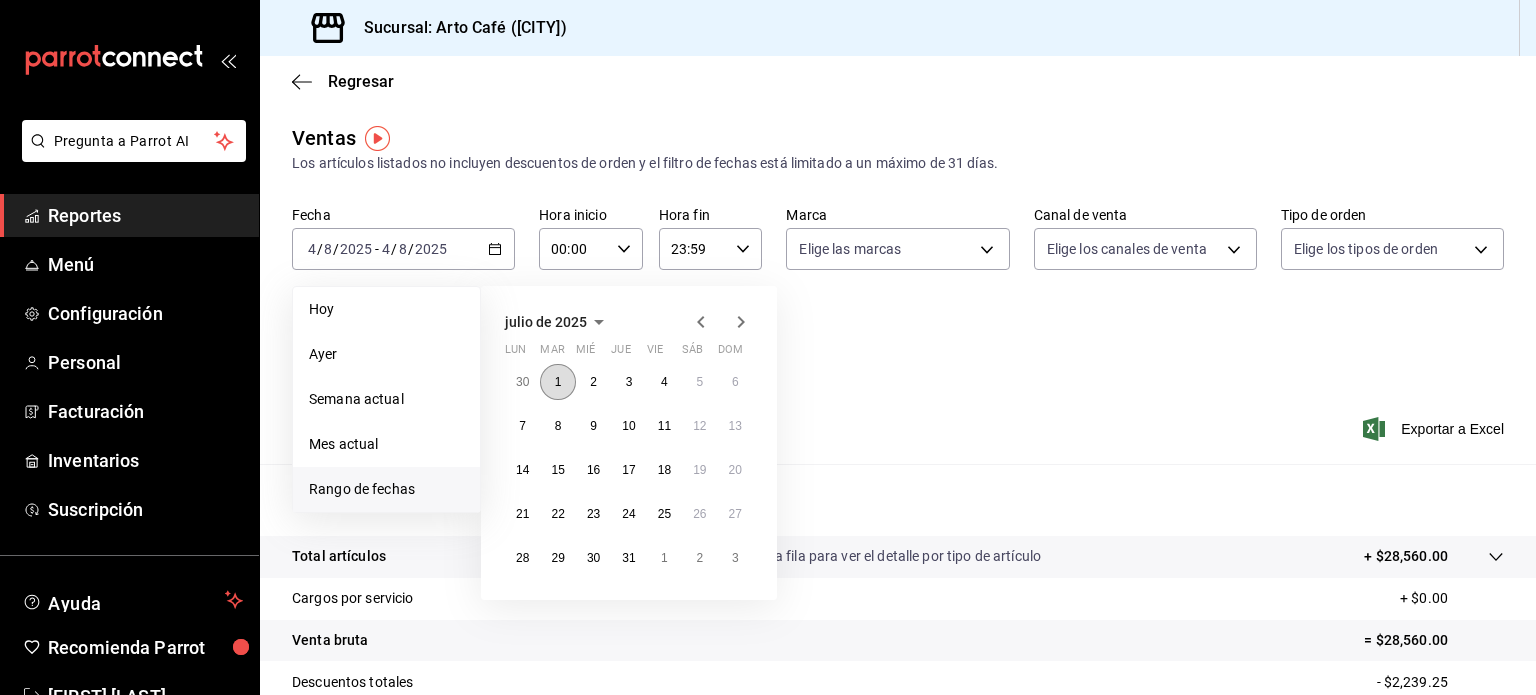 click on "1" at bounding box center (558, 382) 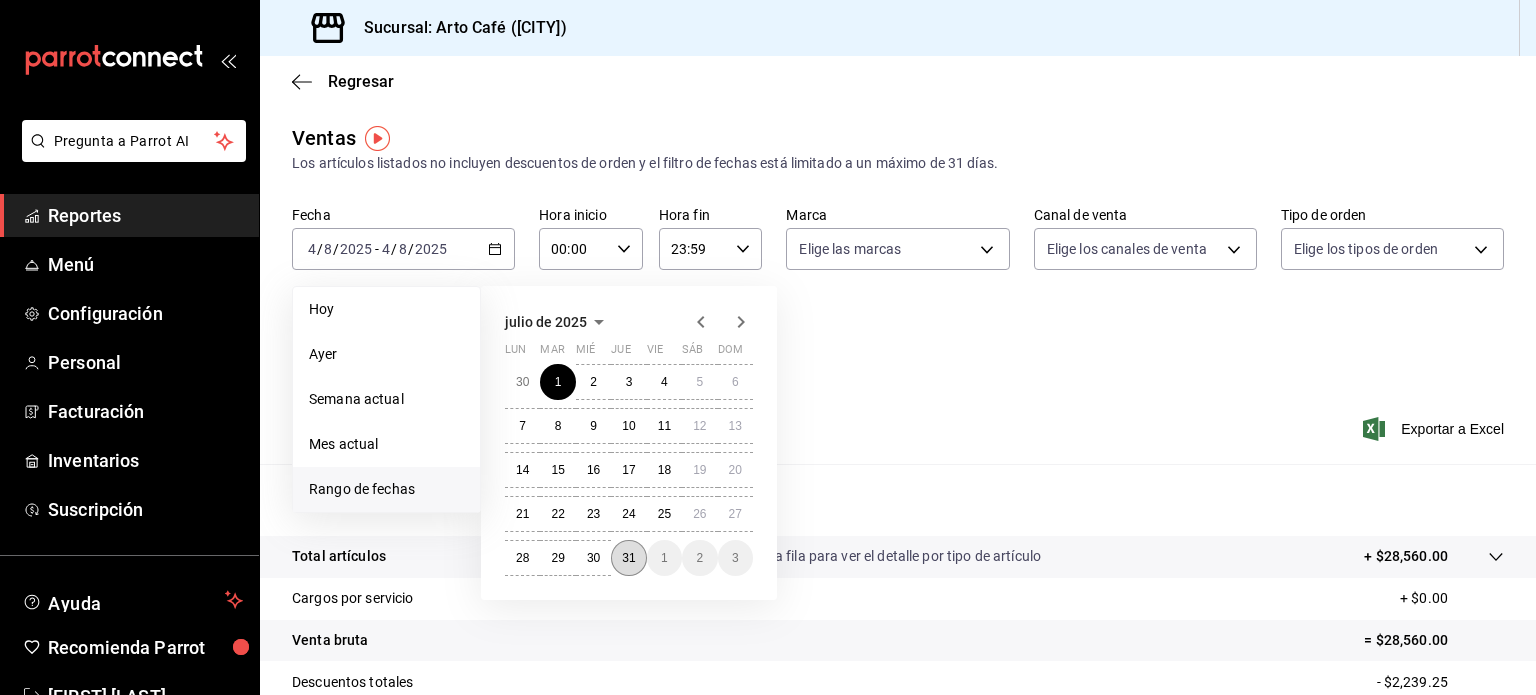 click on "31" at bounding box center (628, 558) 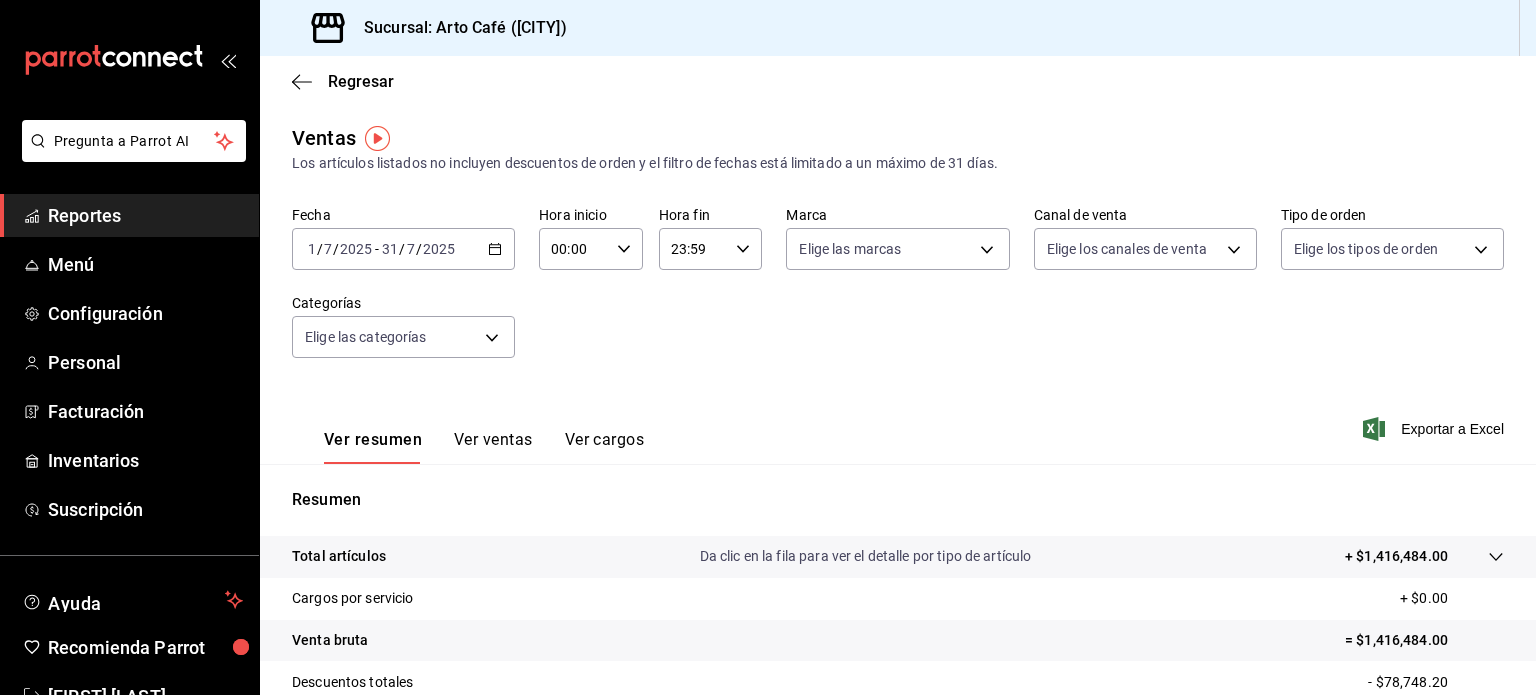 click on "Ver ventas" at bounding box center (493, 447) 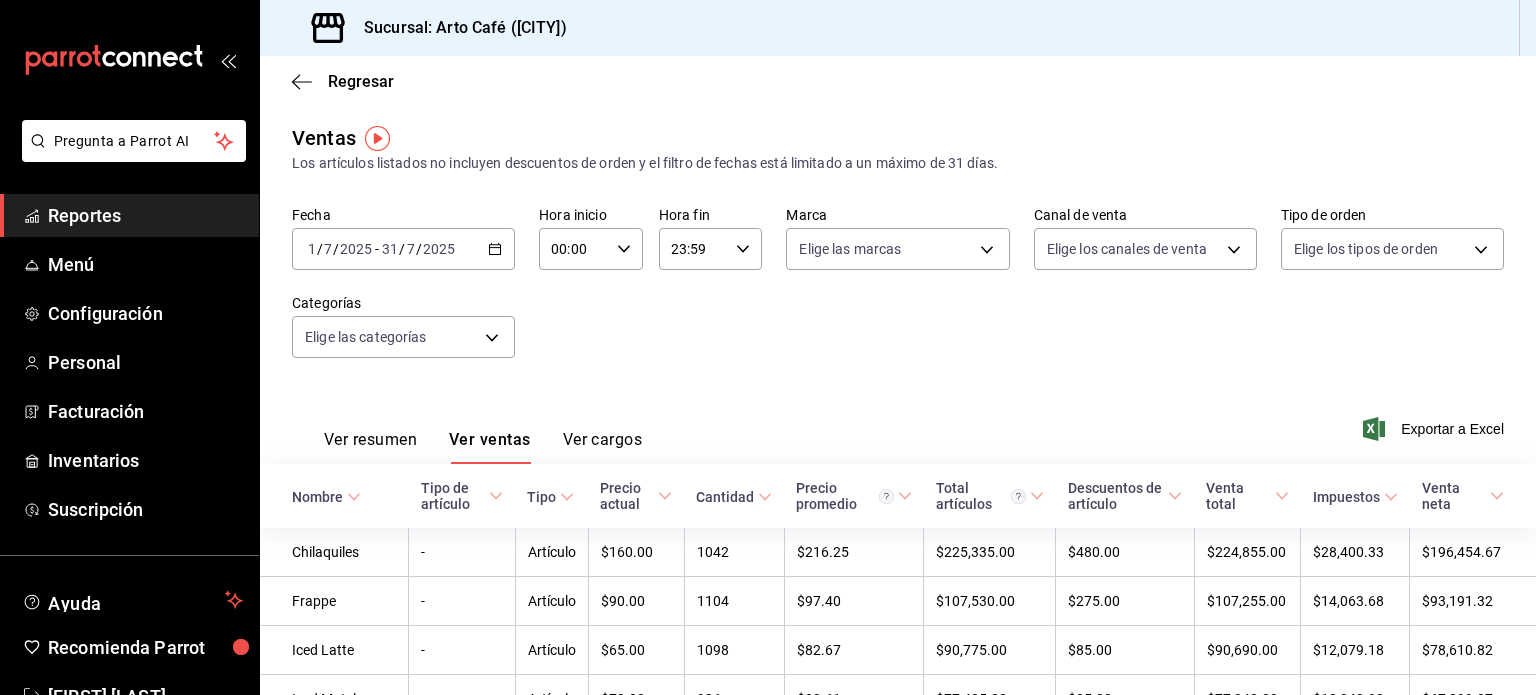 click on "Nombre" at bounding box center [326, 497] 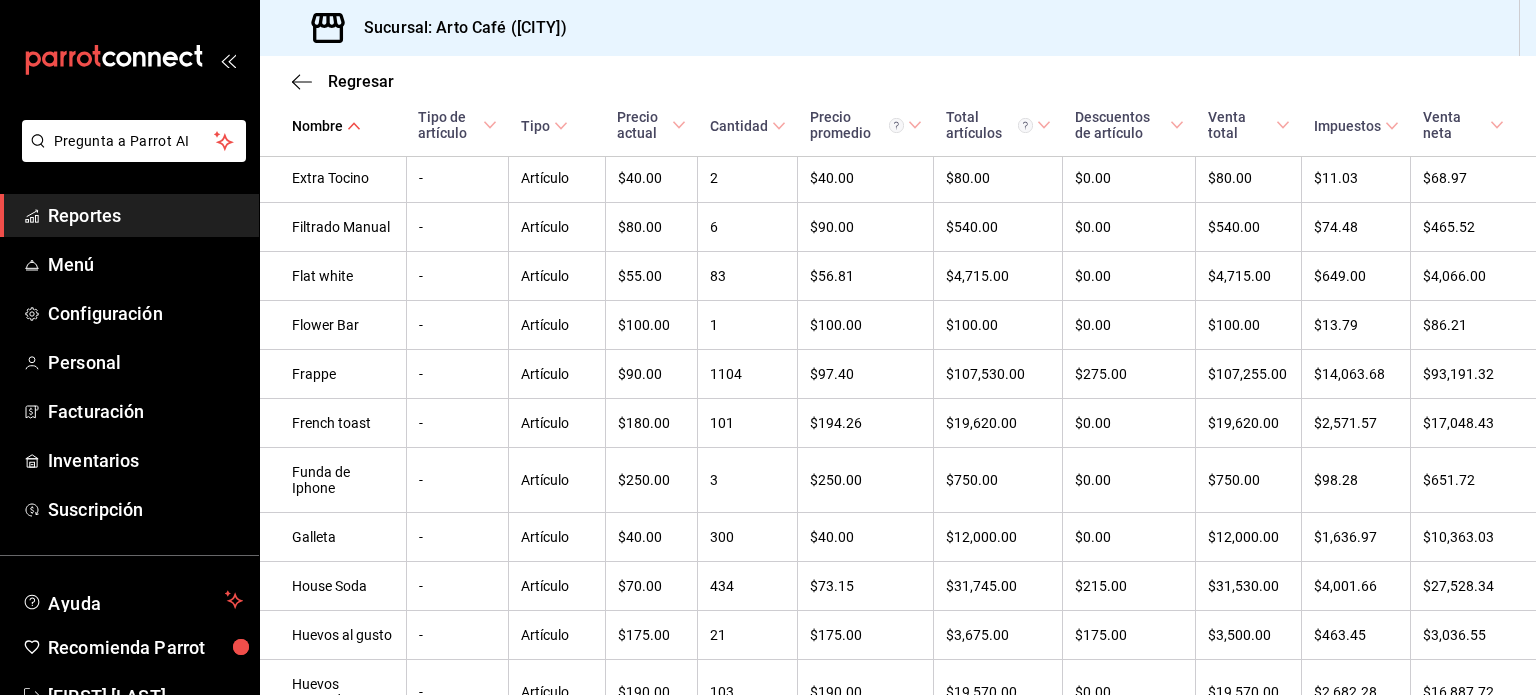 scroll, scrollTop: 3150, scrollLeft: 0, axis: vertical 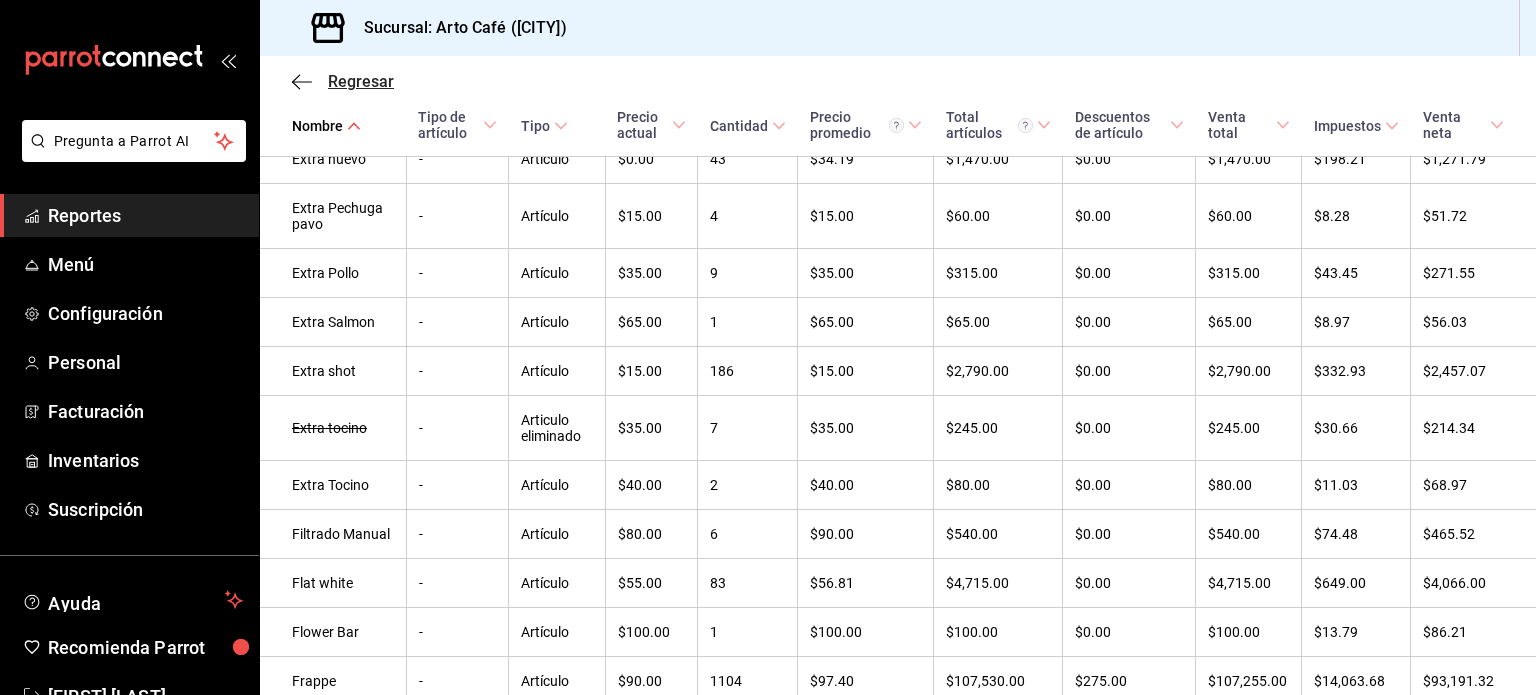 click 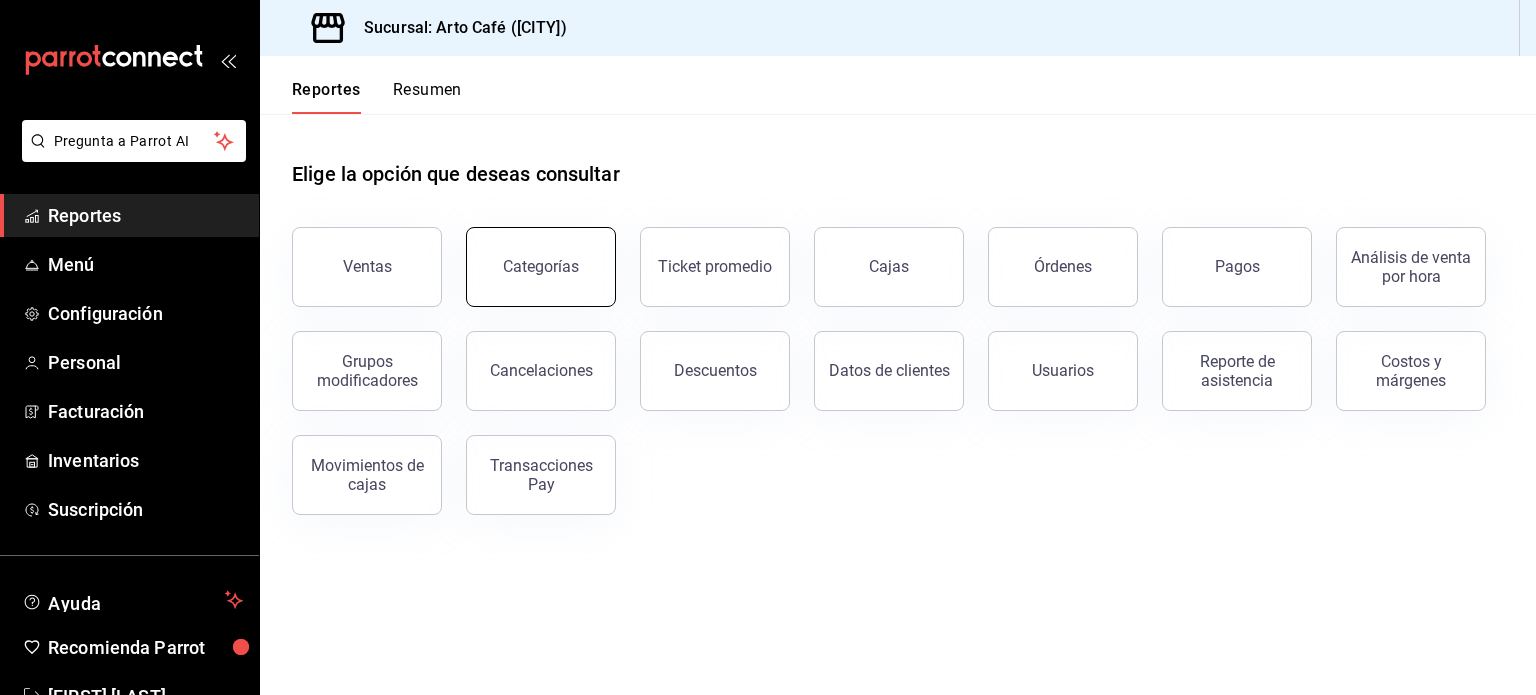 click on "Categorías" at bounding box center [541, 267] 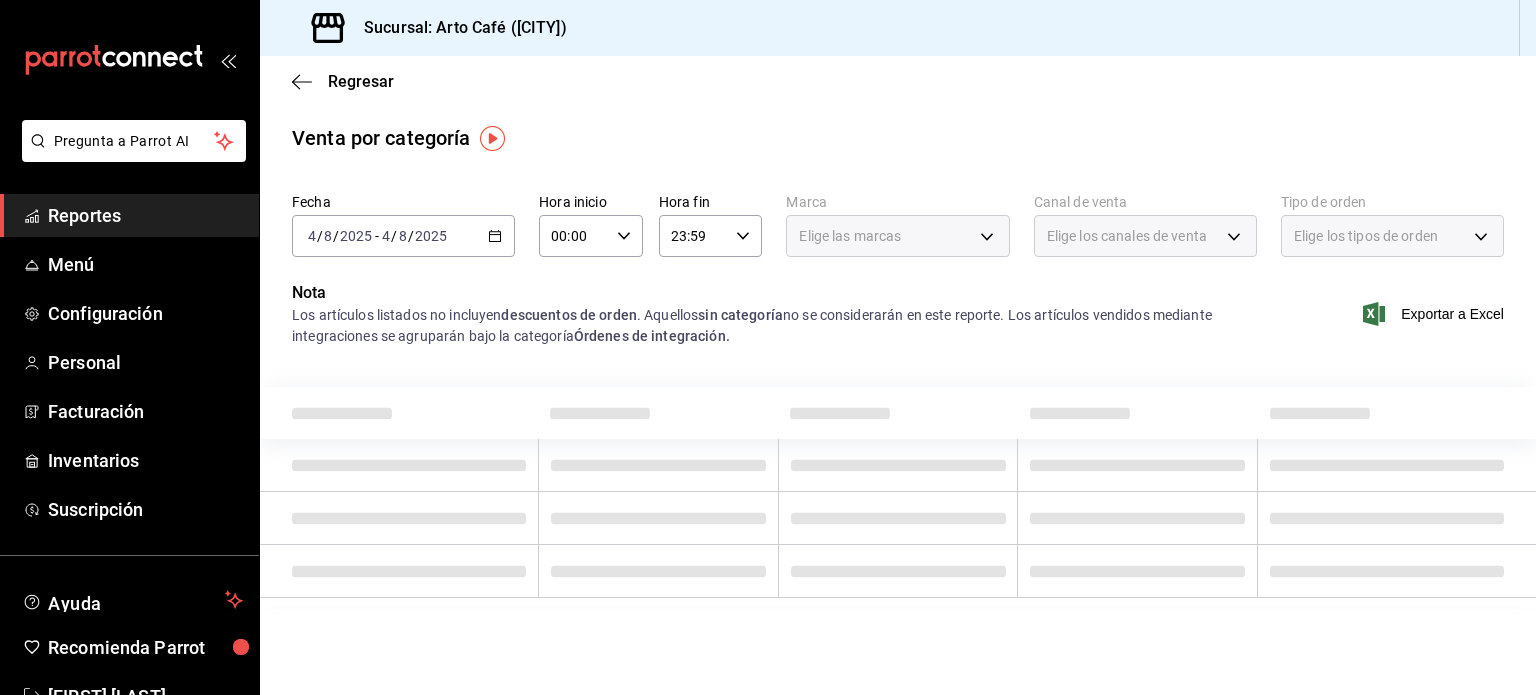 click at bounding box center (658, 413) 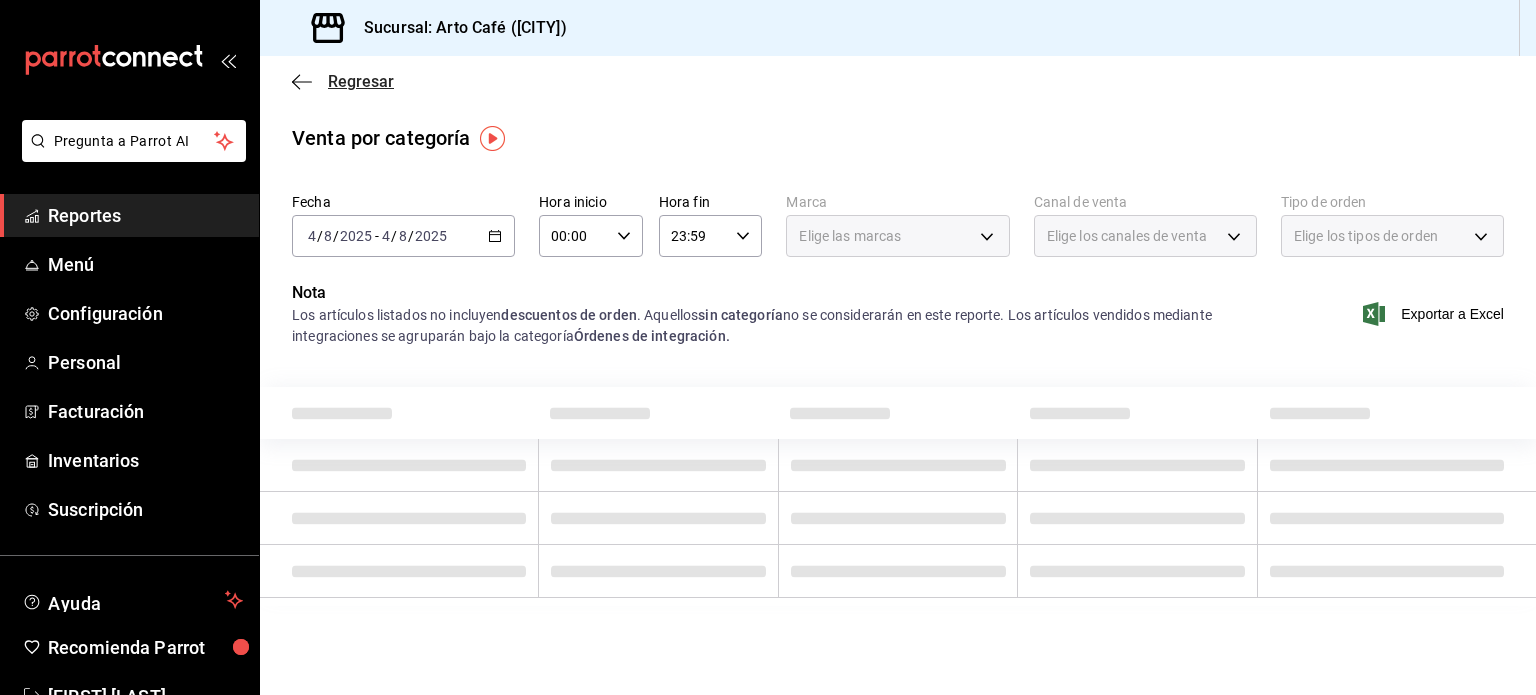 click 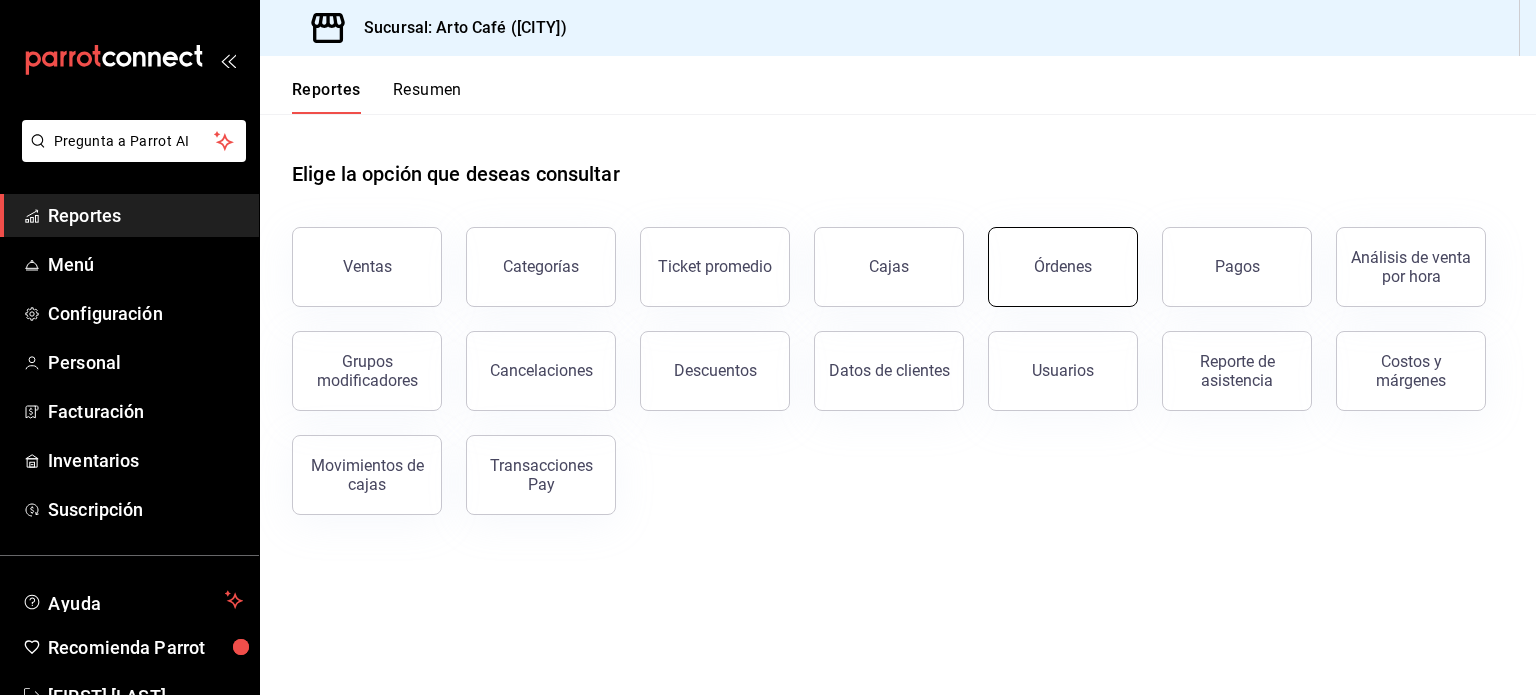 click on "Órdenes" at bounding box center [1063, 267] 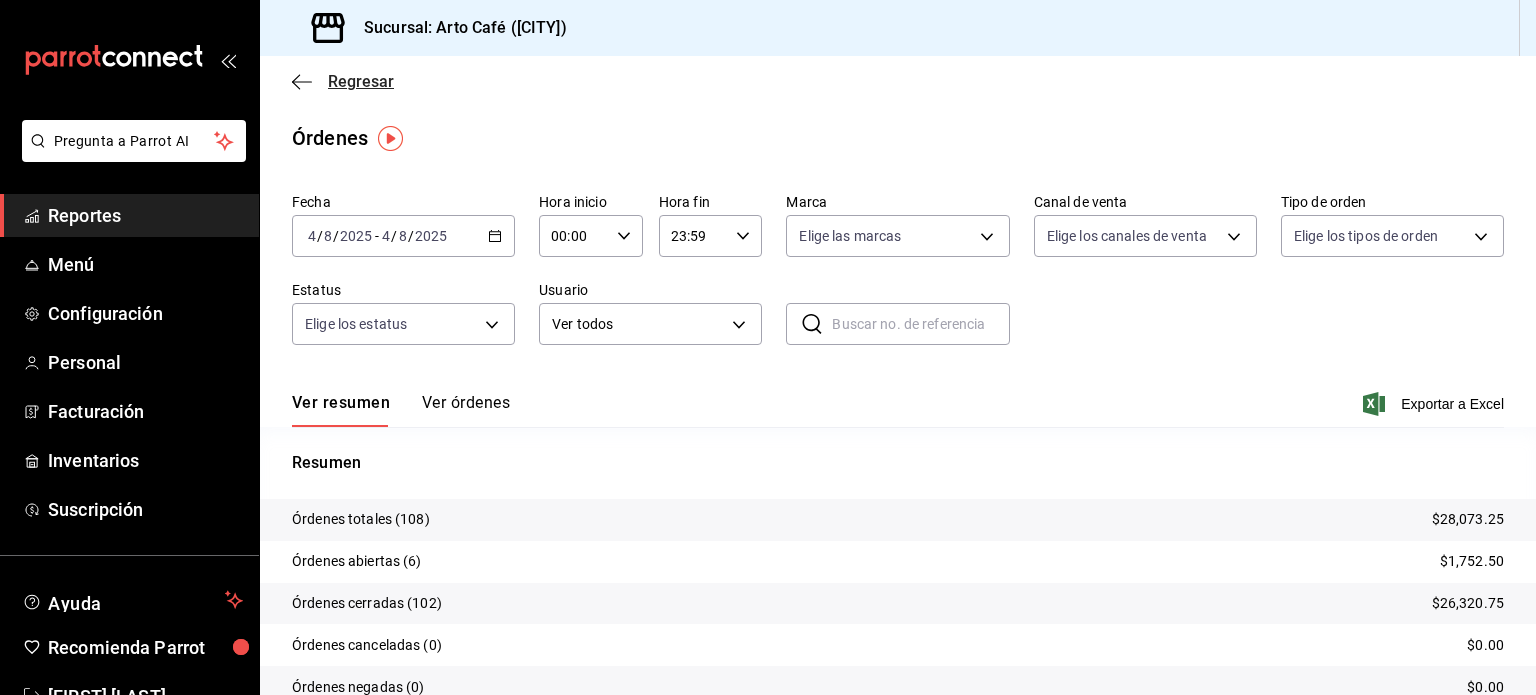 click 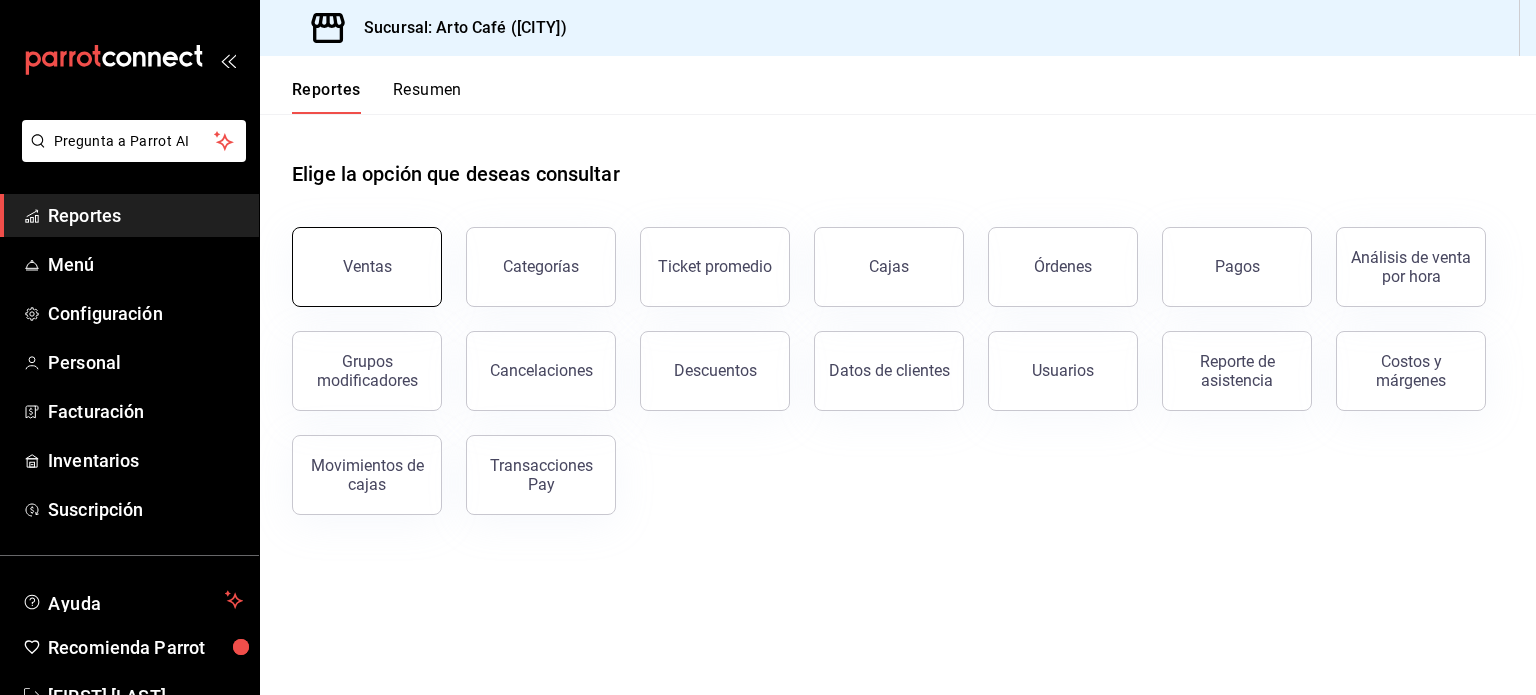 click on "Ventas" at bounding box center (367, 267) 